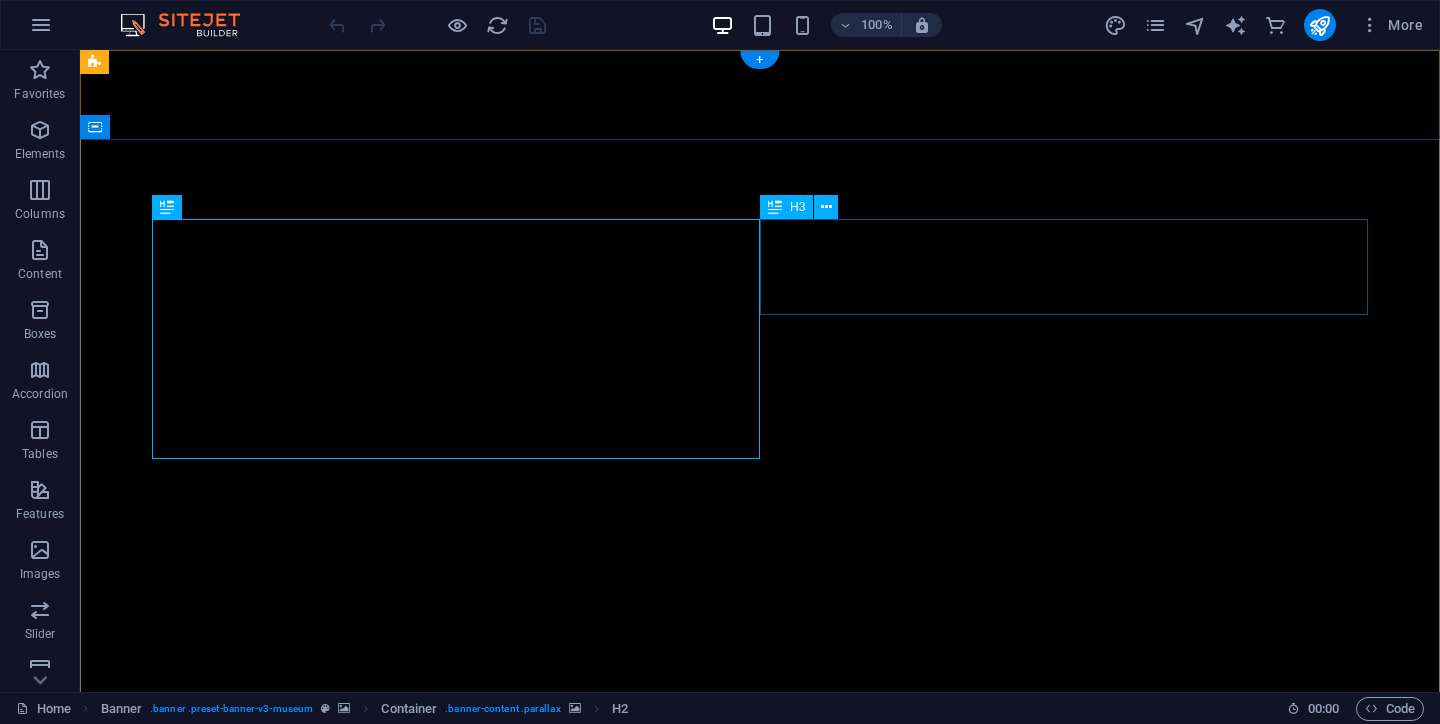 scroll, scrollTop: 0, scrollLeft: 0, axis: both 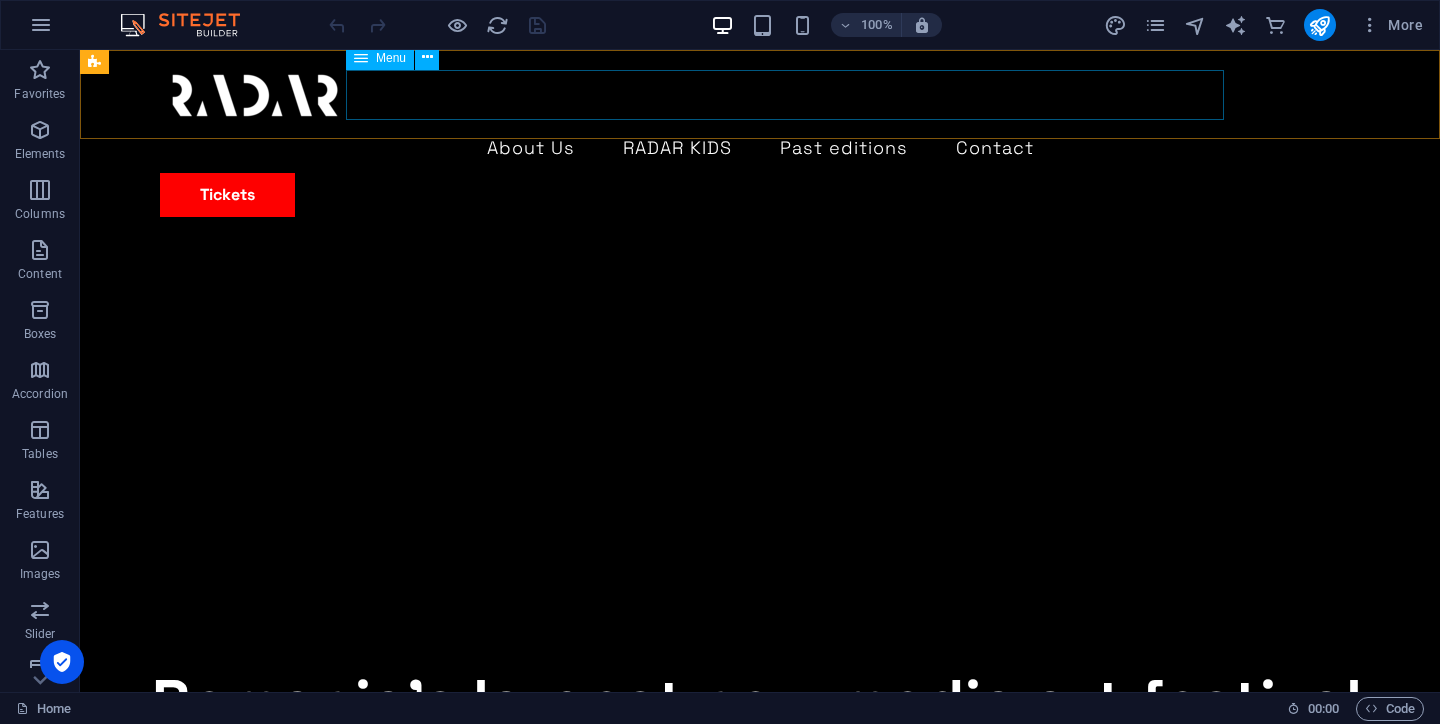 click on "About Us RADAR KIDS Past editions Contact" at bounding box center [760, 148] 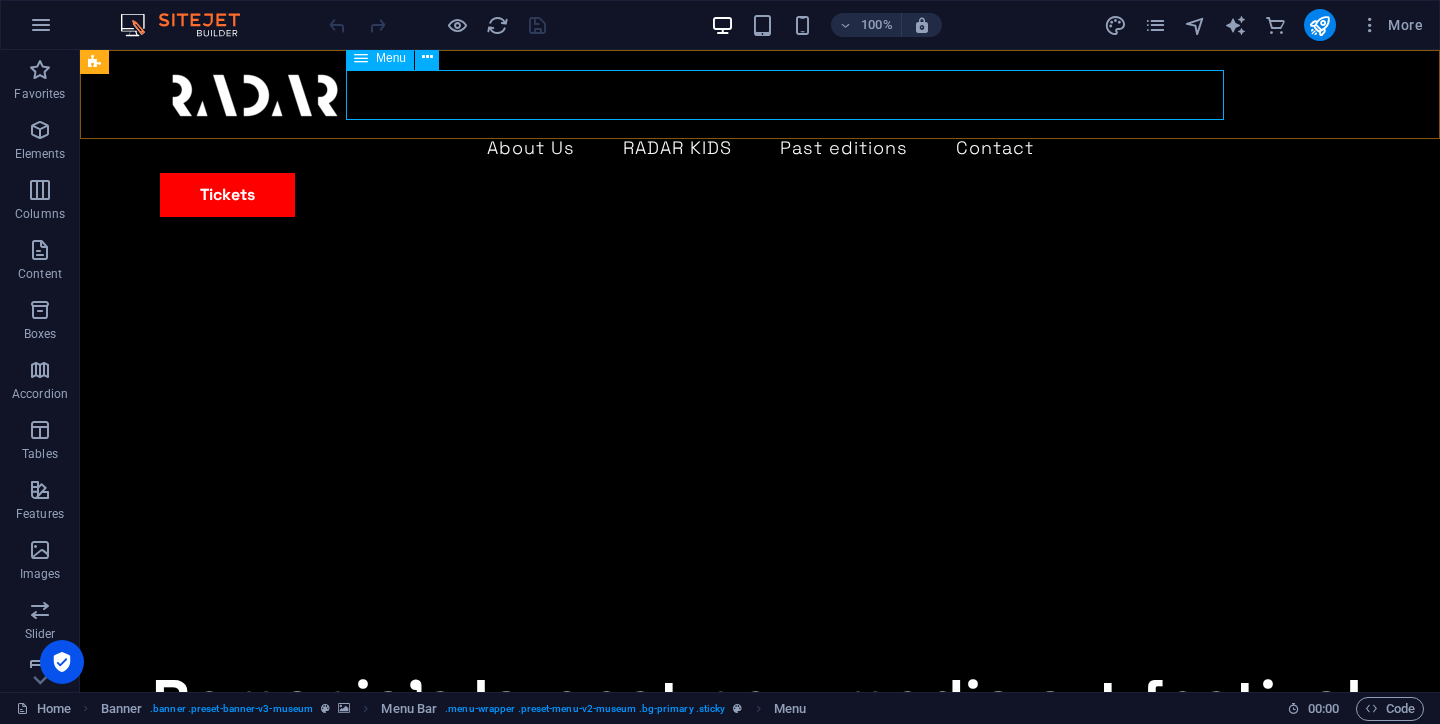 click on "Menu" at bounding box center (391, 58) 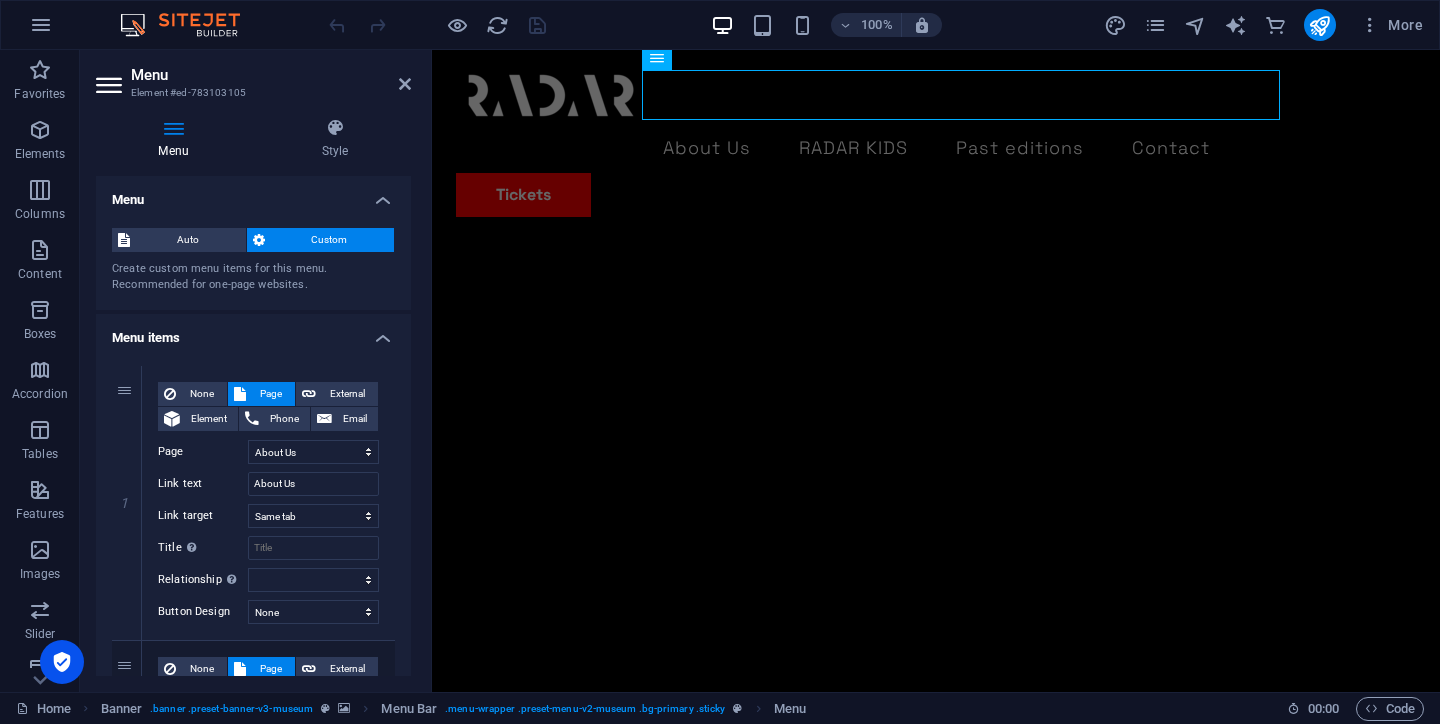 scroll, scrollTop: 1291, scrollLeft: 0, axis: vertical 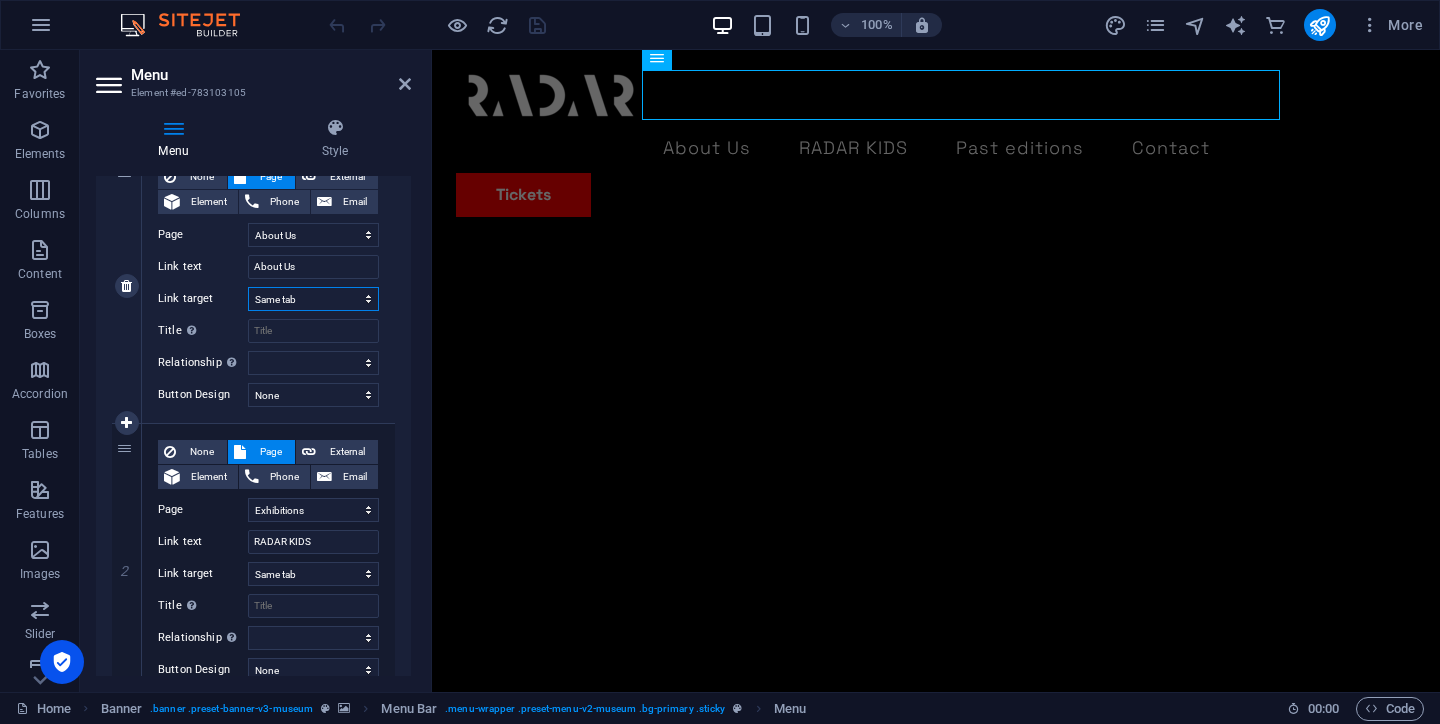 click on "New tab Same tab Overlay" at bounding box center (313, 299) 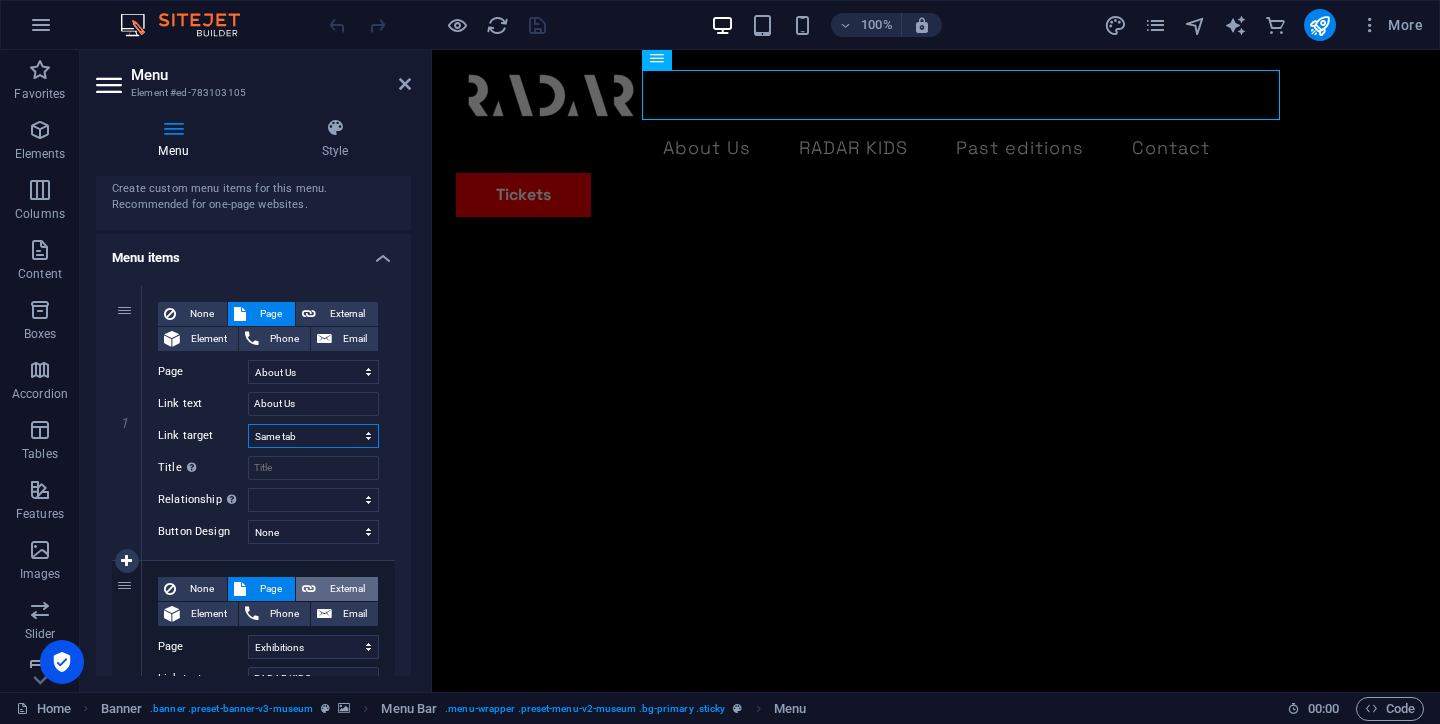 scroll, scrollTop: 0, scrollLeft: 0, axis: both 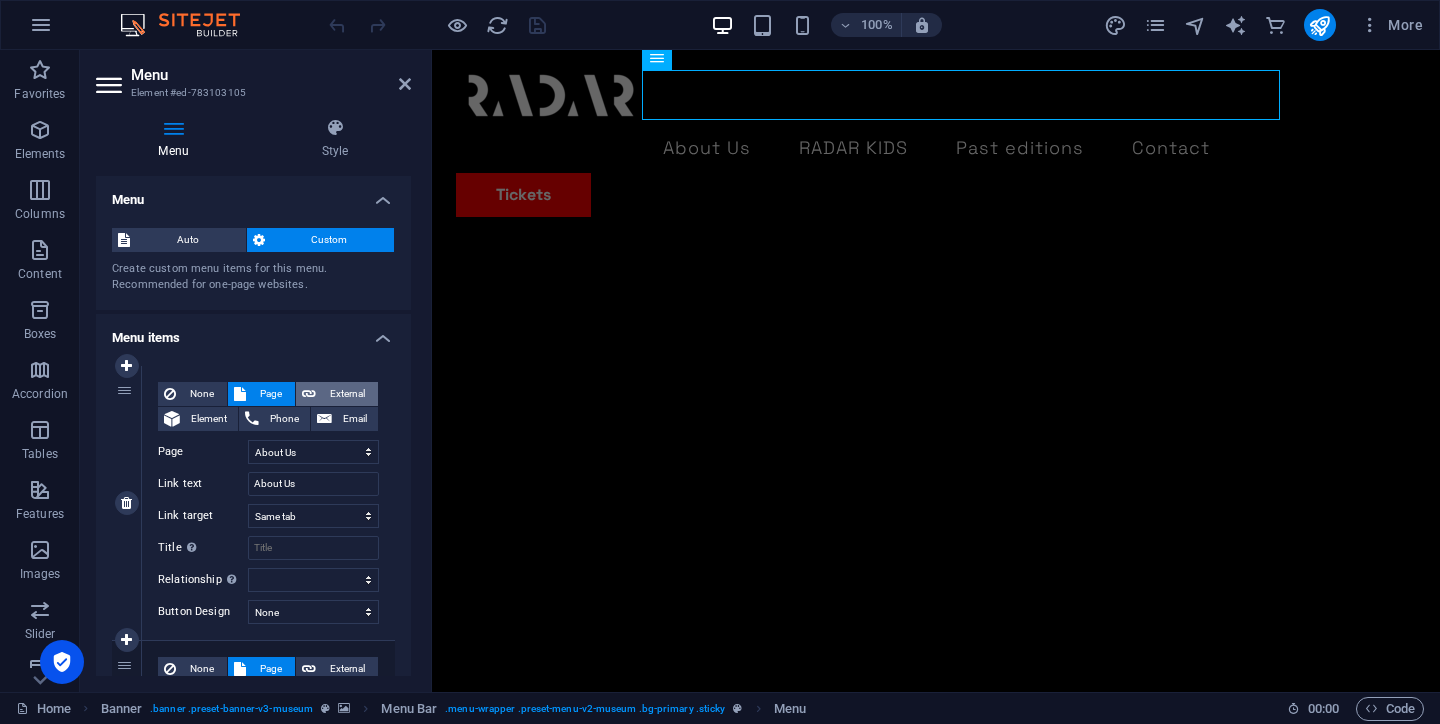 click on "External" at bounding box center (347, 394) 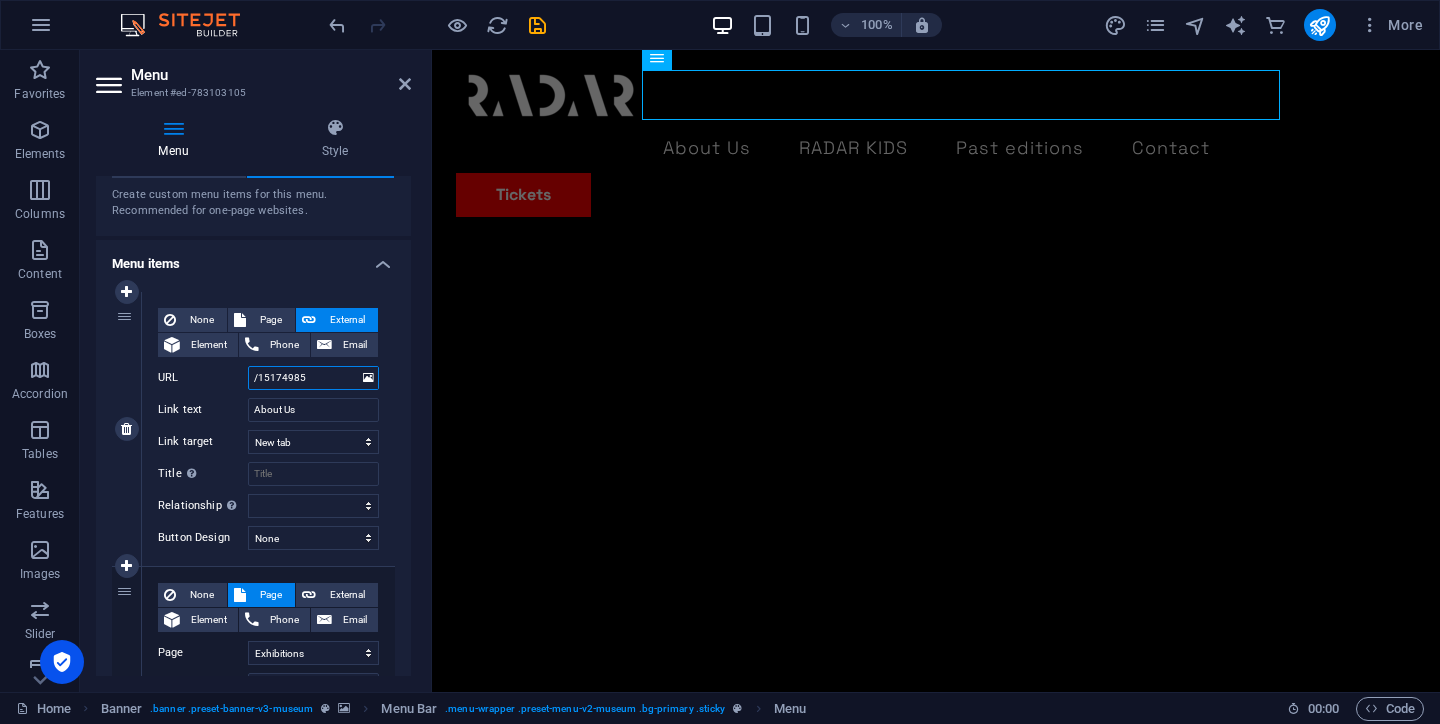 scroll, scrollTop: 75, scrollLeft: 0, axis: vertical 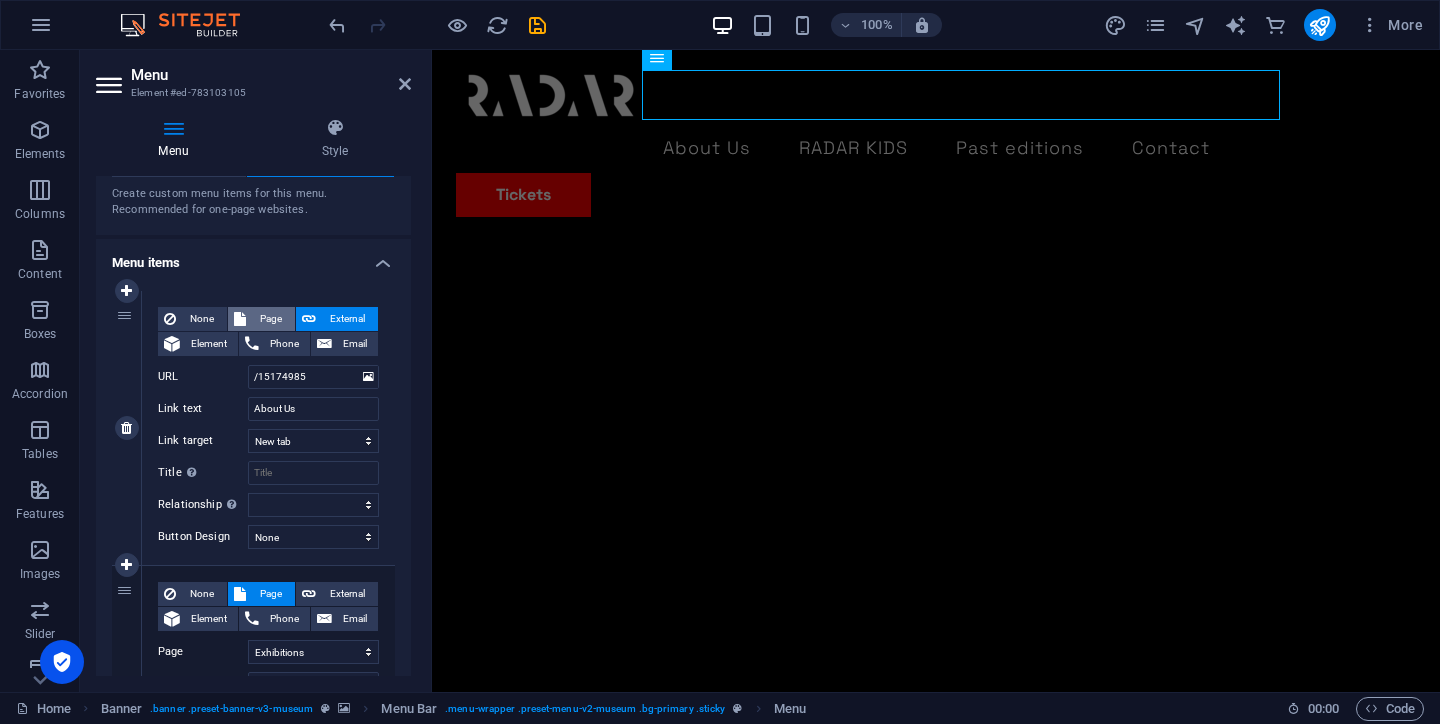 click on "Page" at bounding box center [270, 319] 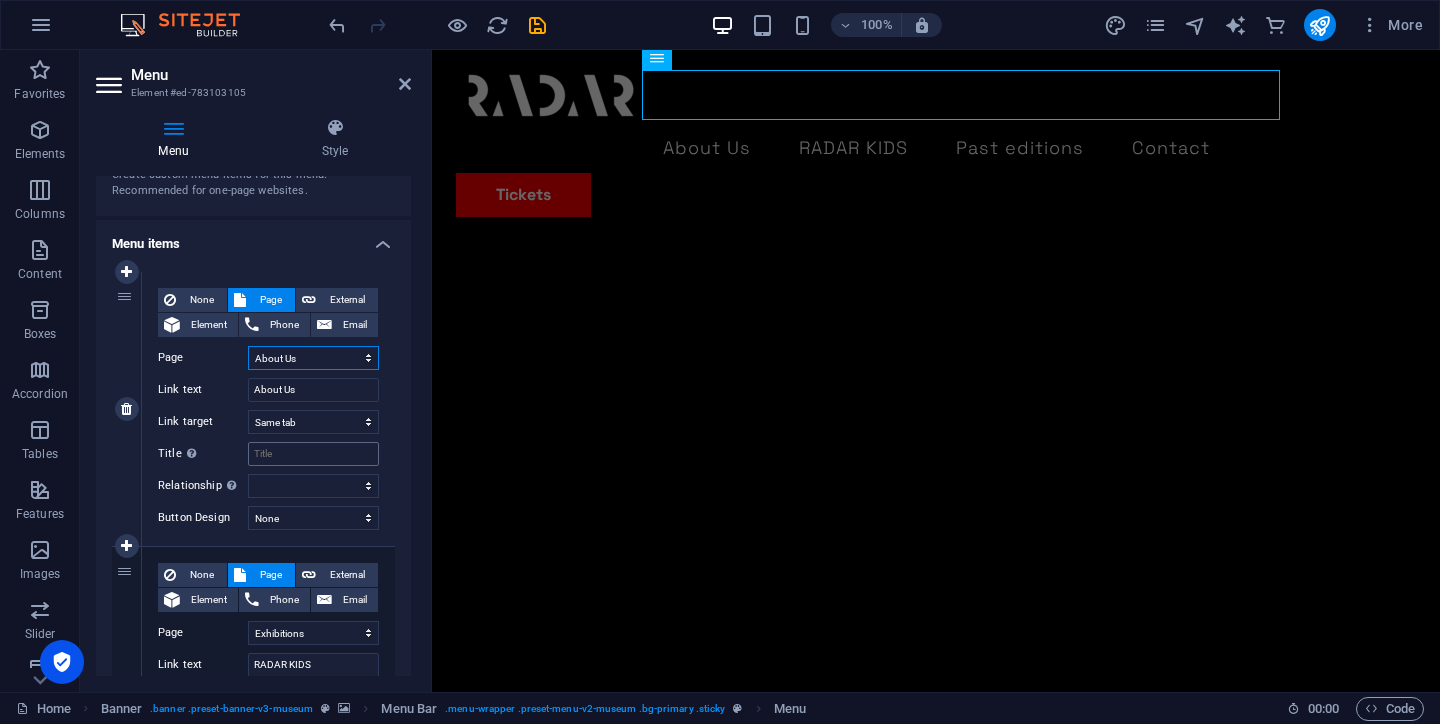 scroll, scrollTop: 75, scrollLeft: 0, axis: vertical 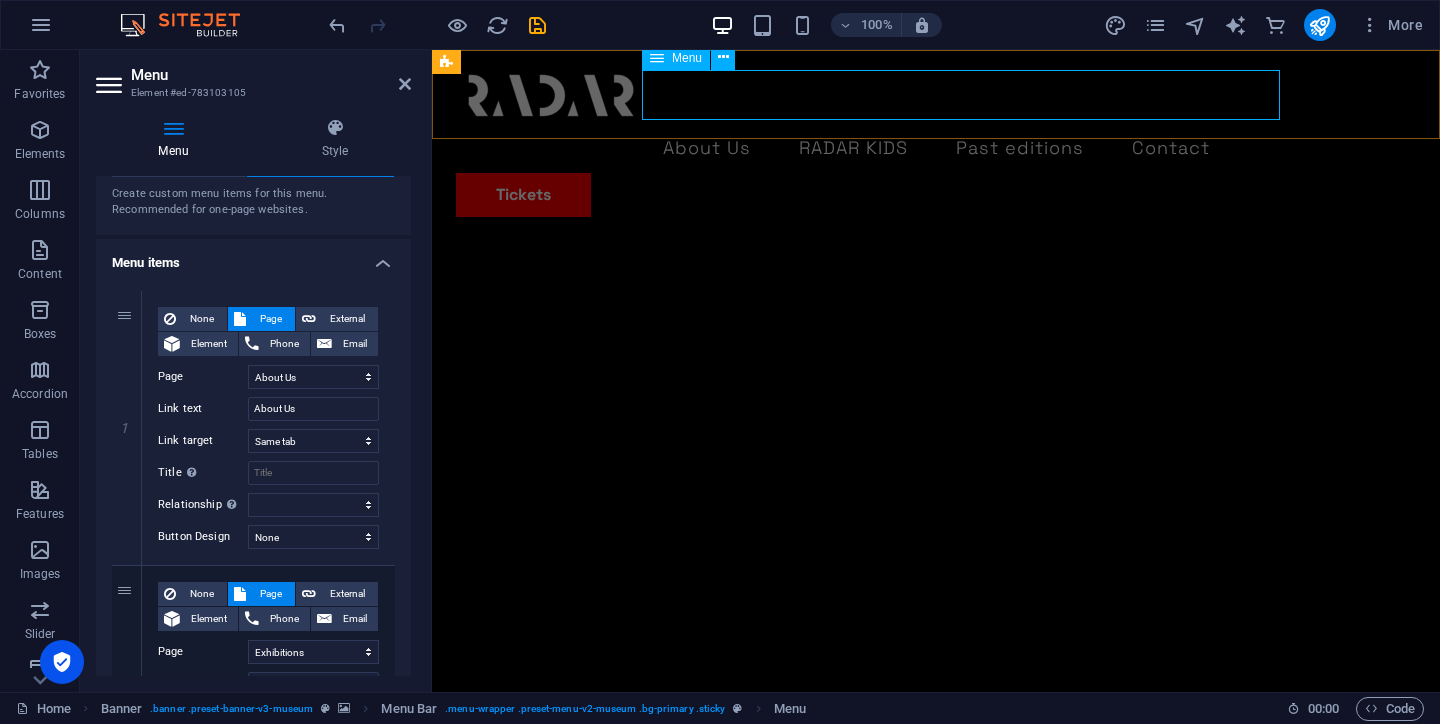 click on "About Us RADAR KIDS Past editions Contact" at bounding box center [936, 148] 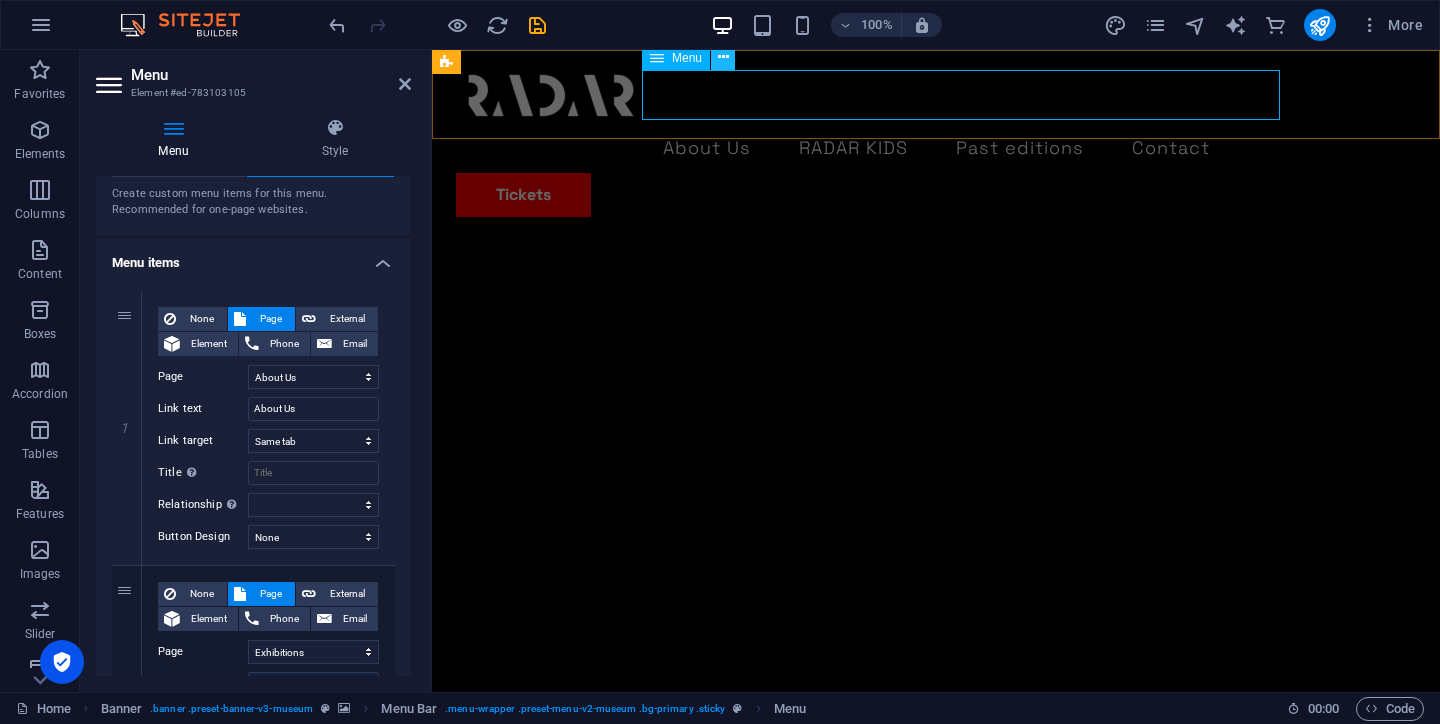 click at bounding box center [723, 58] 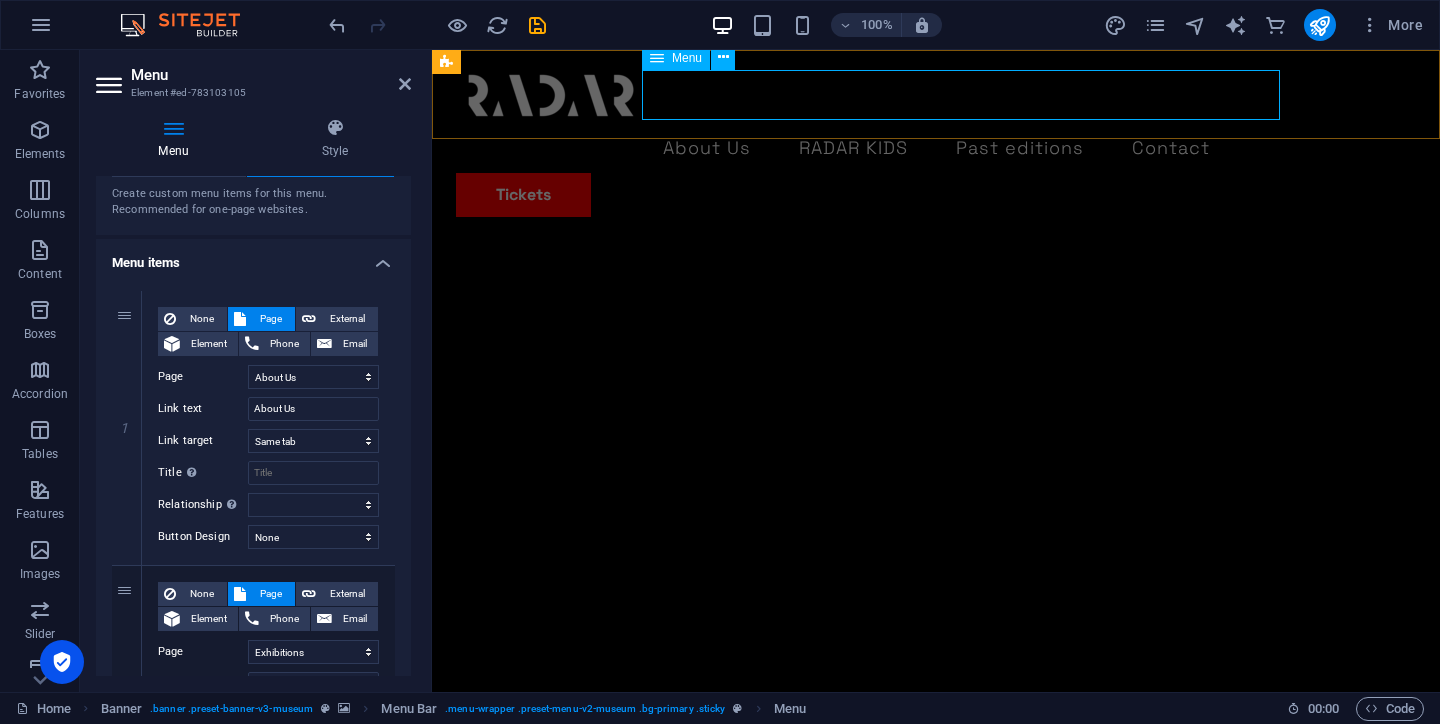 click on "About Us RADAR KIDS Past editions Contact" at bounding box center [936, 148] 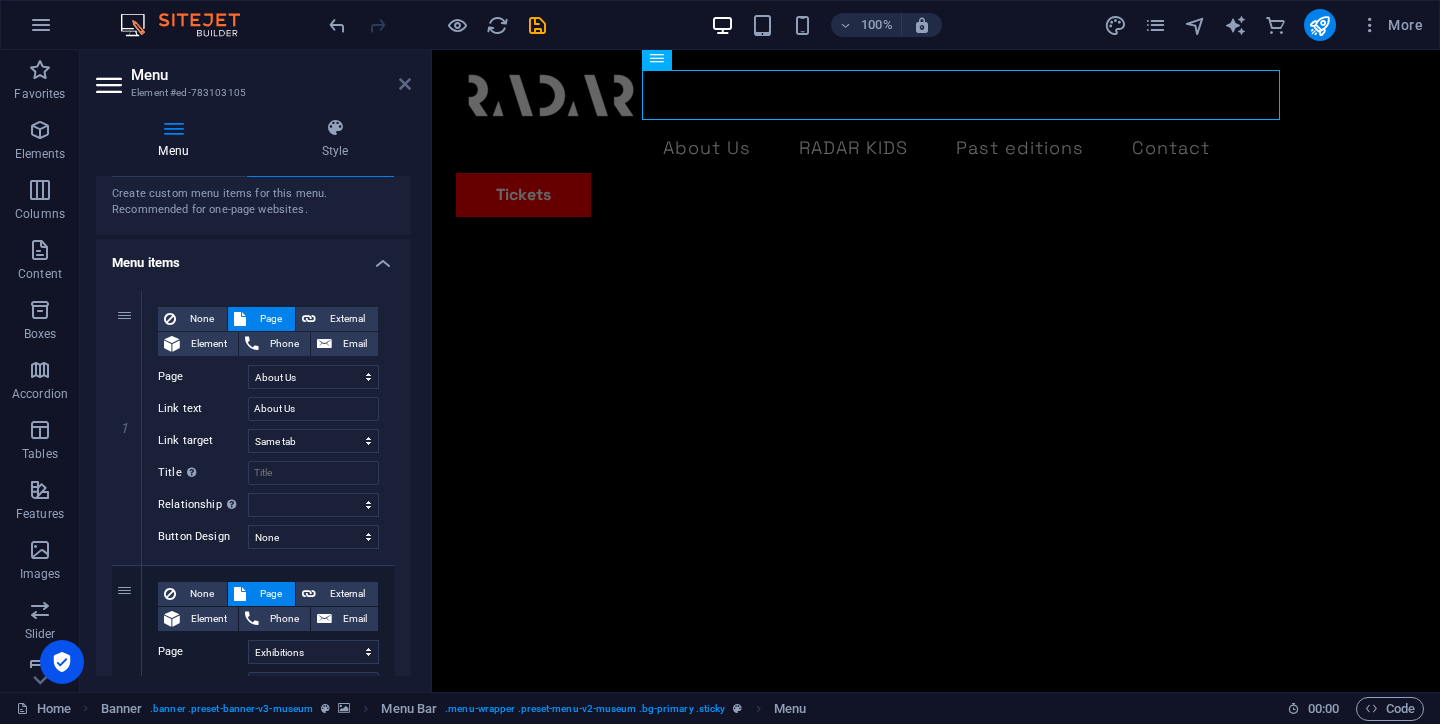 click at bounding box center (405, 84) 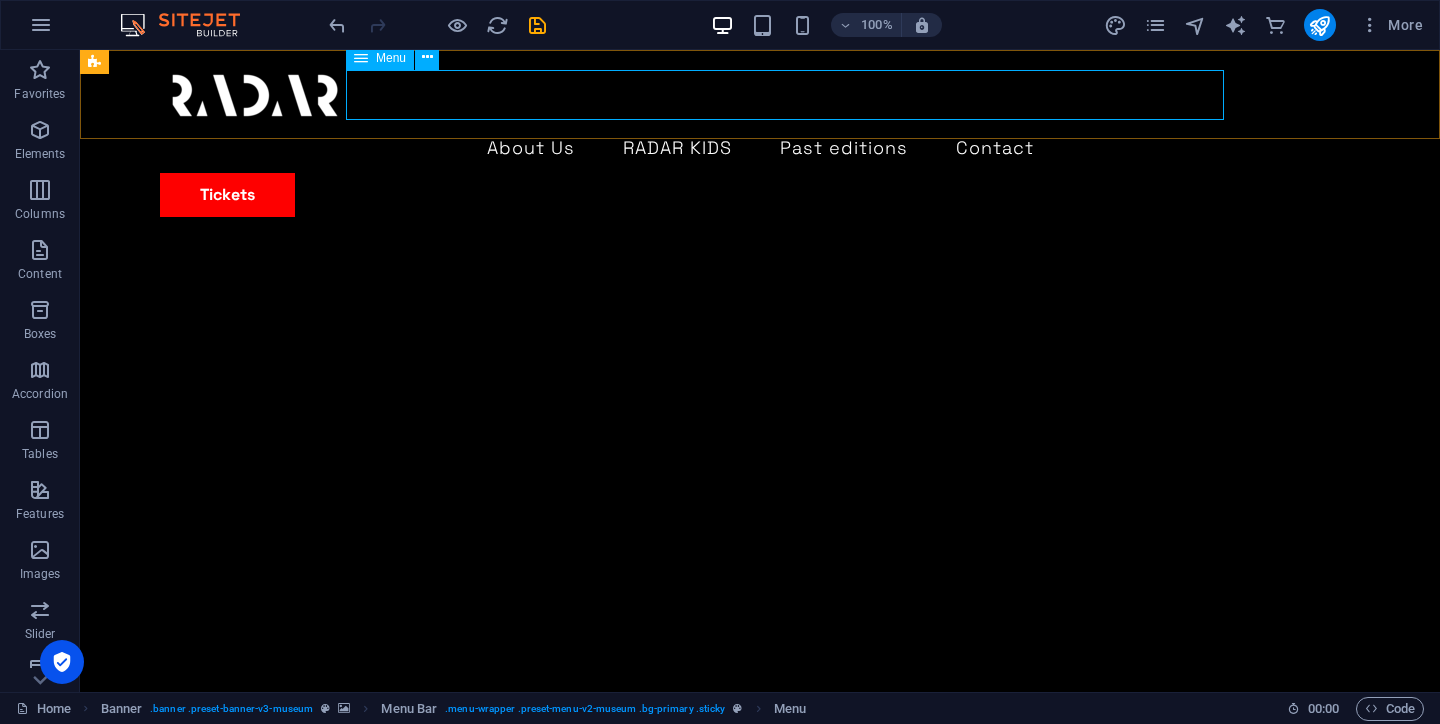 scroll, scrollTop: 1246, scrollLeft: 0, axis: vertical 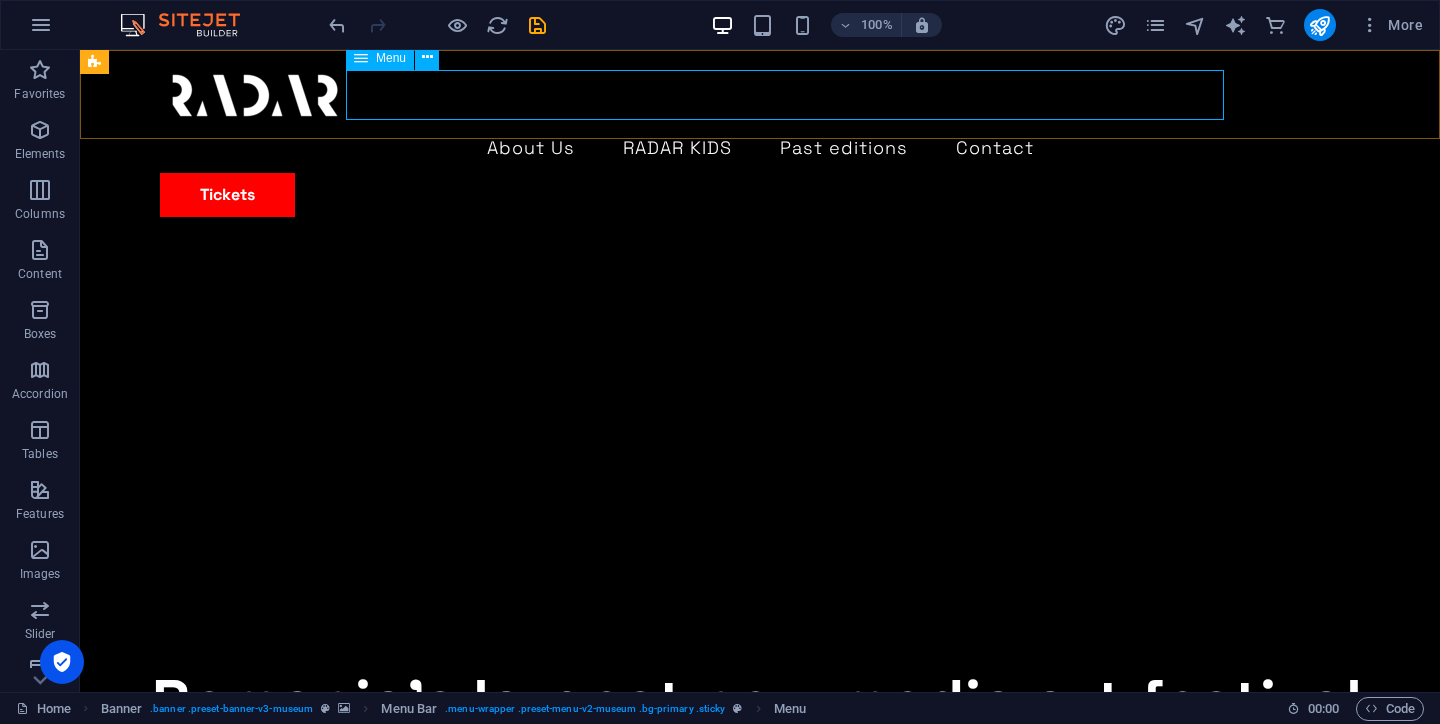 click on "About Us RADAR KIDS Past editions Contact" at bounding box center (760, 148) 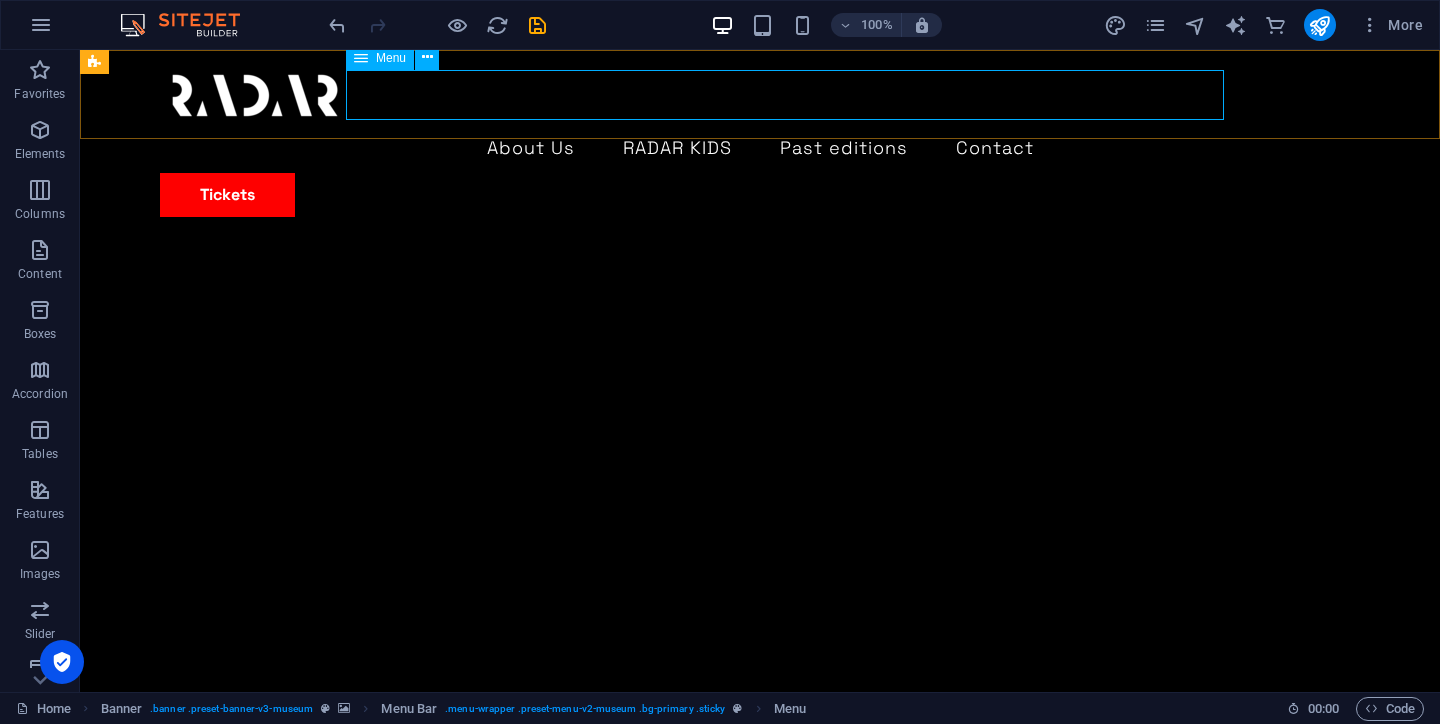 scroll, scrollTop: 1291, scrollLeft: 0, axis: vertical 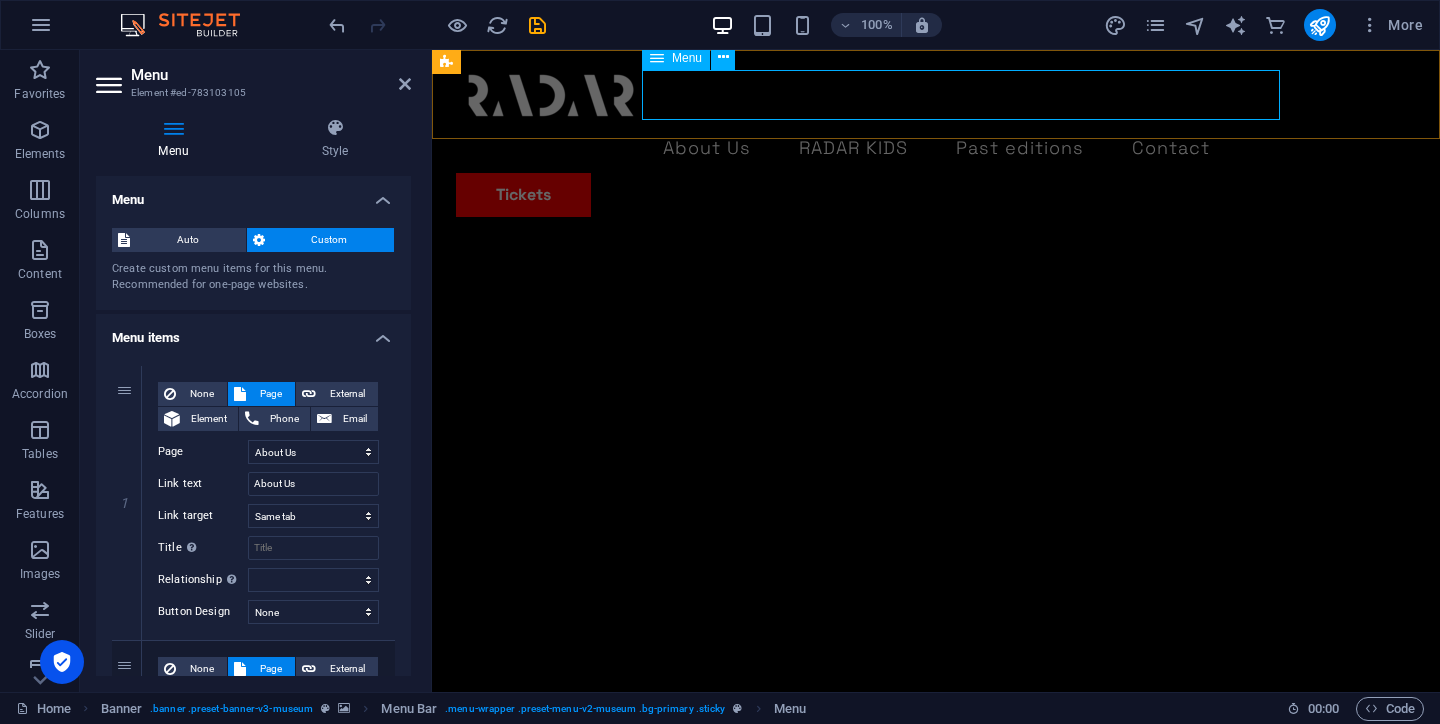 click on "About Us RADAR KIDS Past editions Contact" at bounding box center [936, 148] 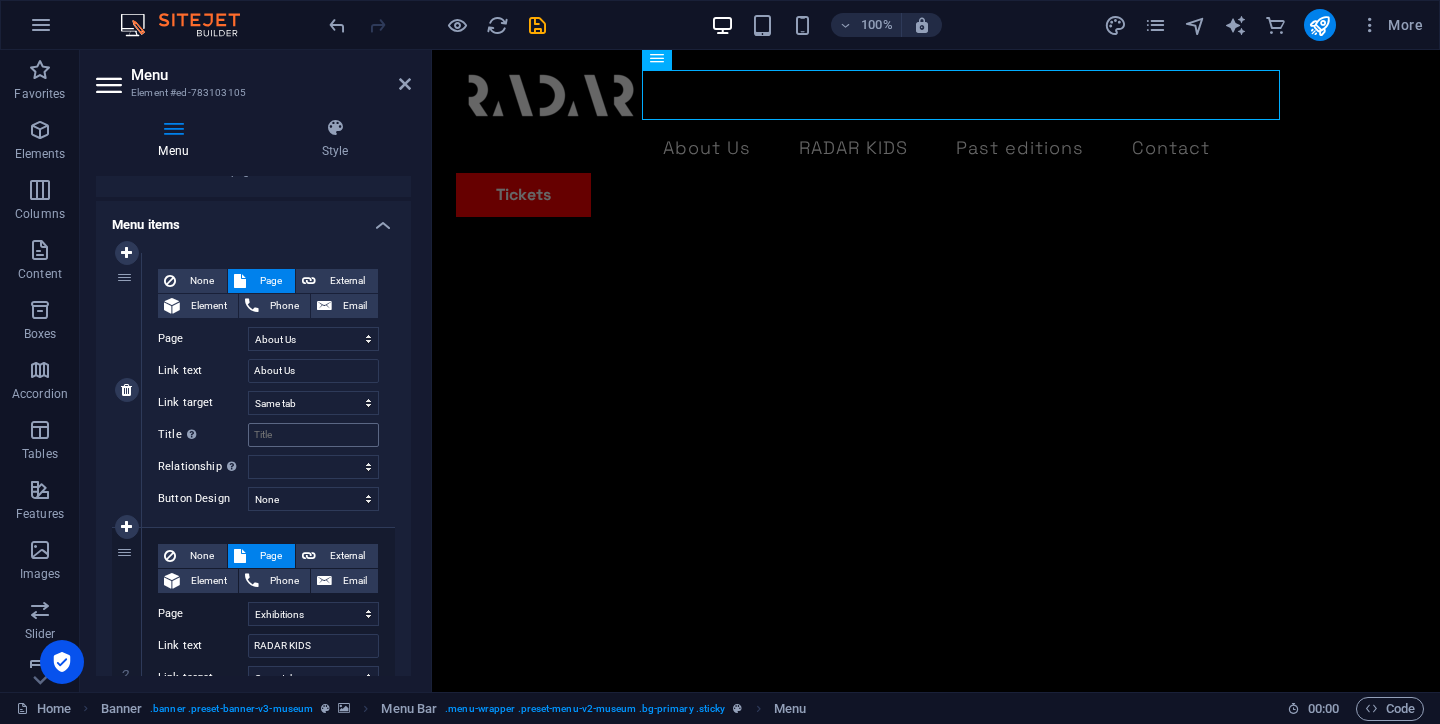 scroll, scrollTop: 0, scrollLeft: 0, axis: both 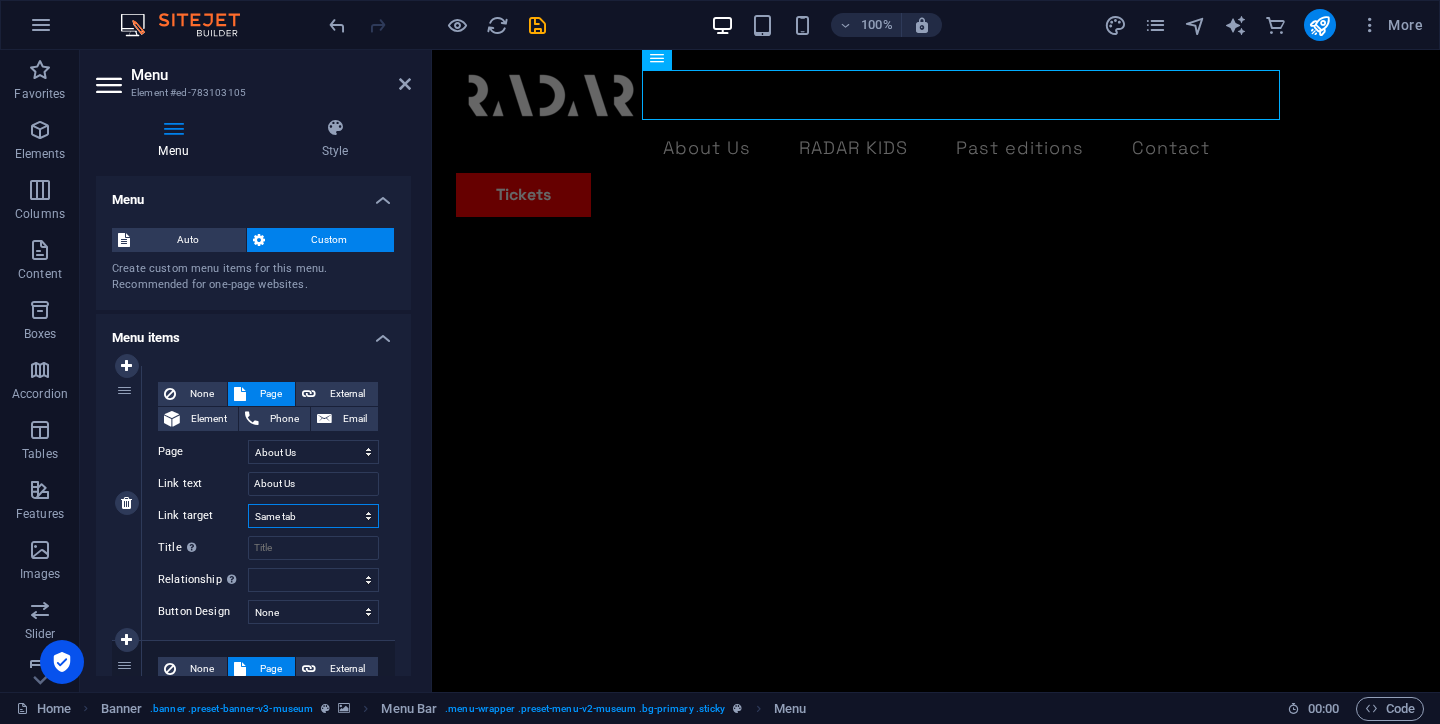 click on "New tab Same tab Overlay" at bounding box center (313, 516) 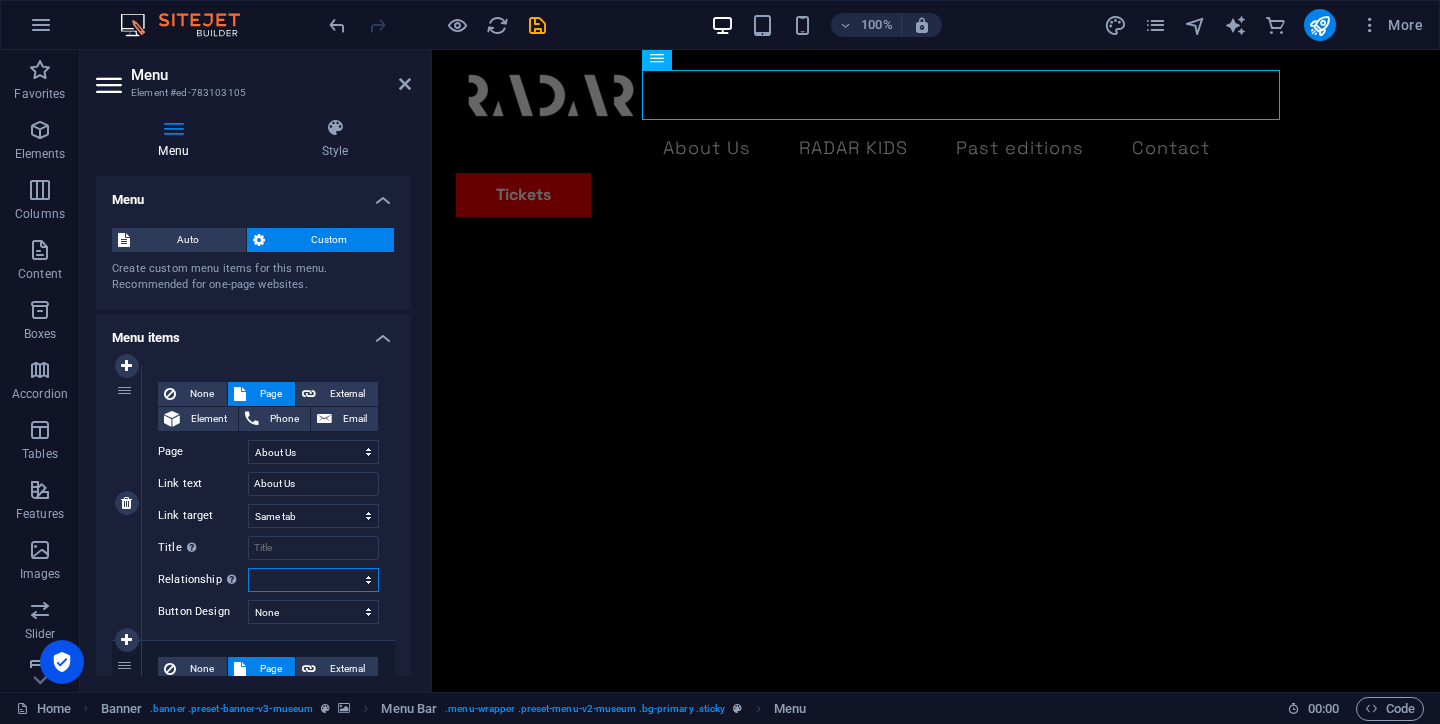 click on "alternate author bookmark external help license next nofollow noreferrer noopener prev search tag" at bounding box center (313, 580) 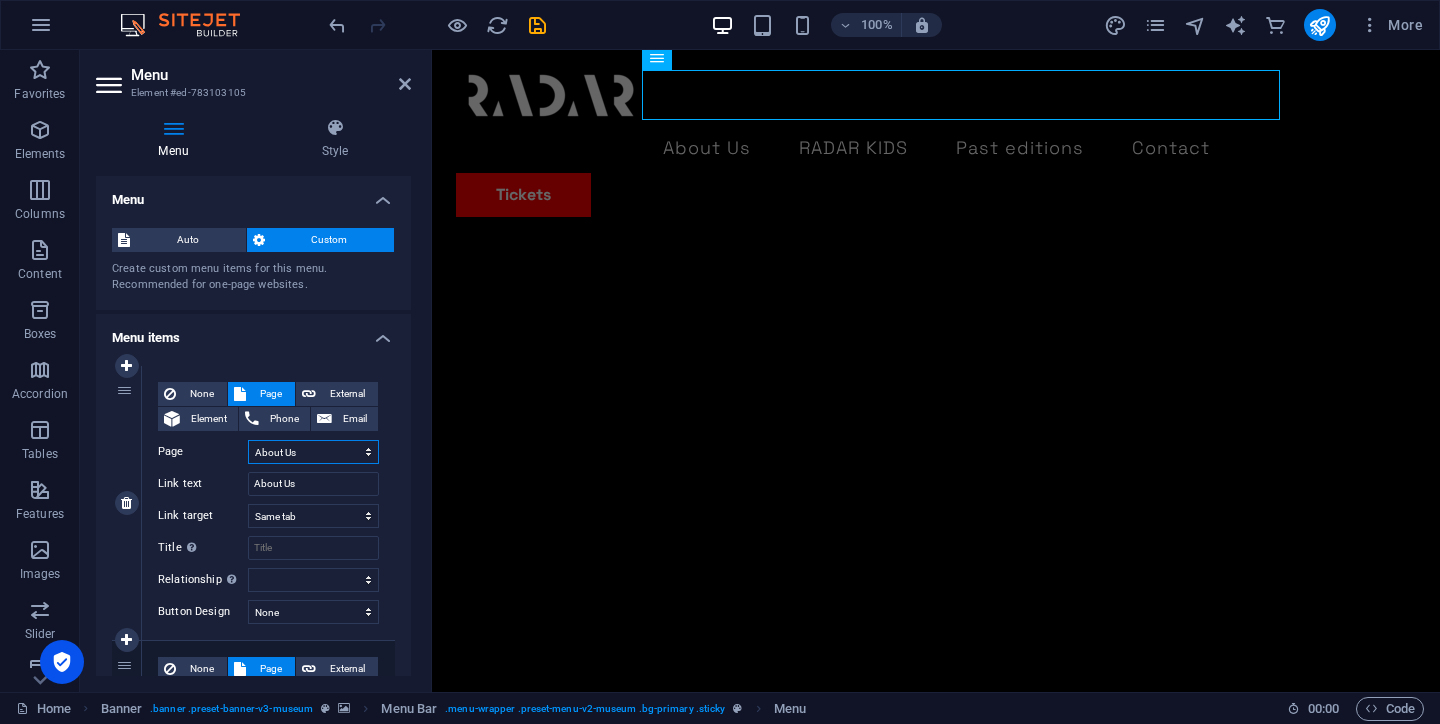 click on "Home About Us Exhibitions Events Contact Privacy Legal Notice" at bounding box center [313, 452] 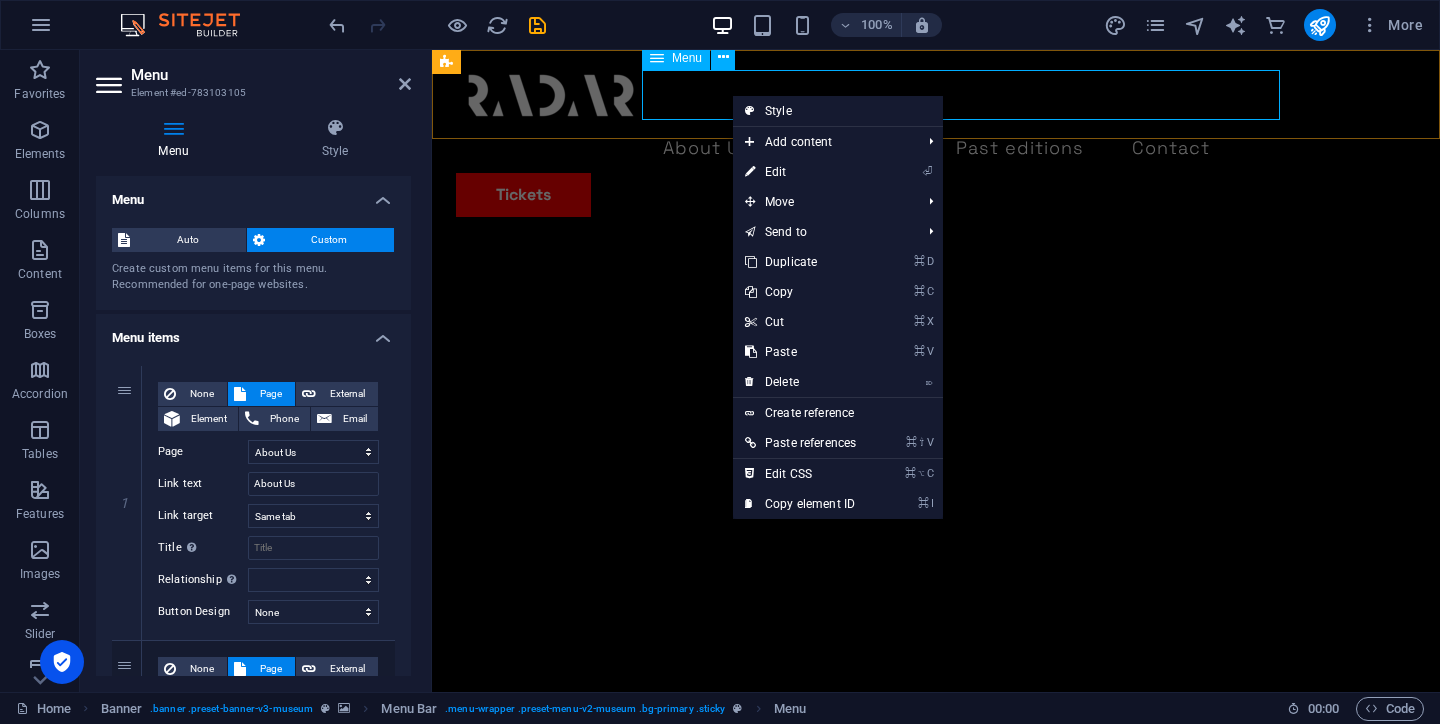 click on "About Us RADAR KIDS Past editions Contact" at bounding box center [936, 148] 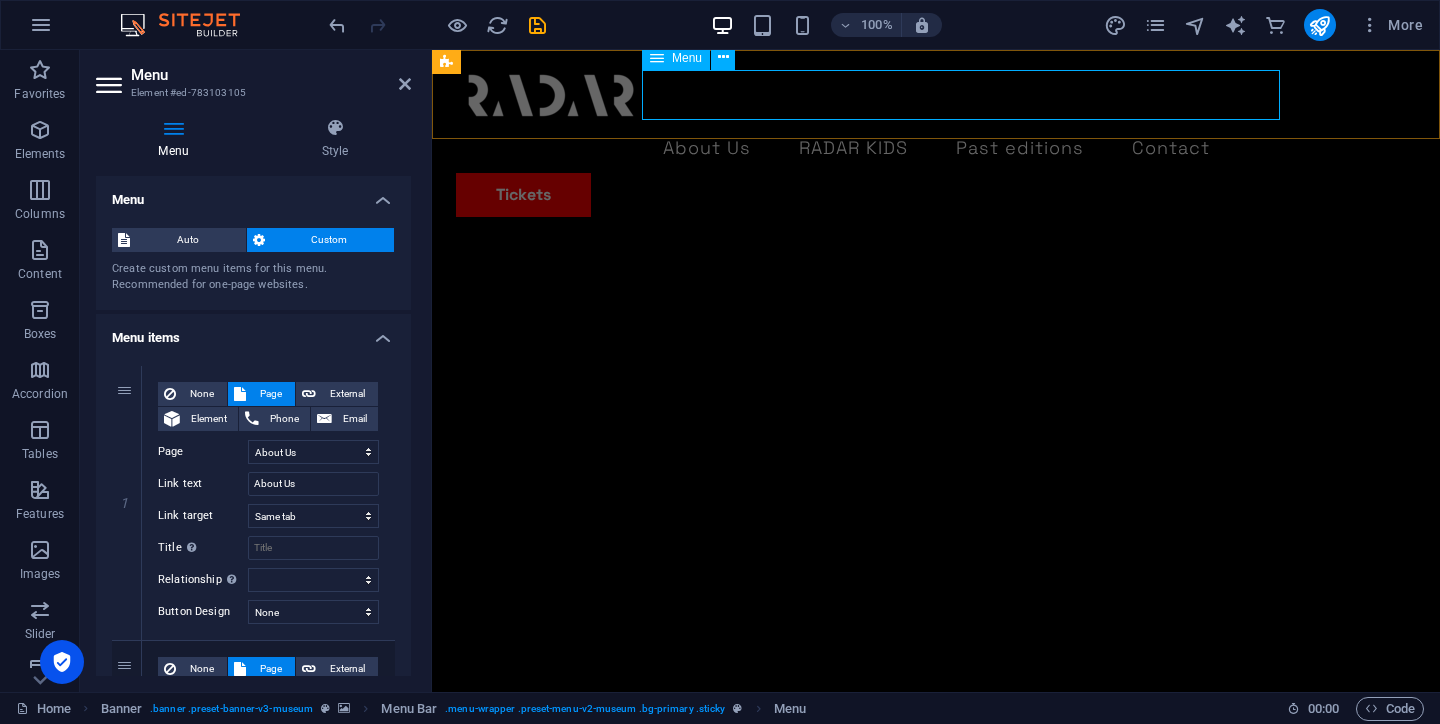 click on "About Us RADAR KIDS Past editions Contact" at bounding box center (936, 148) 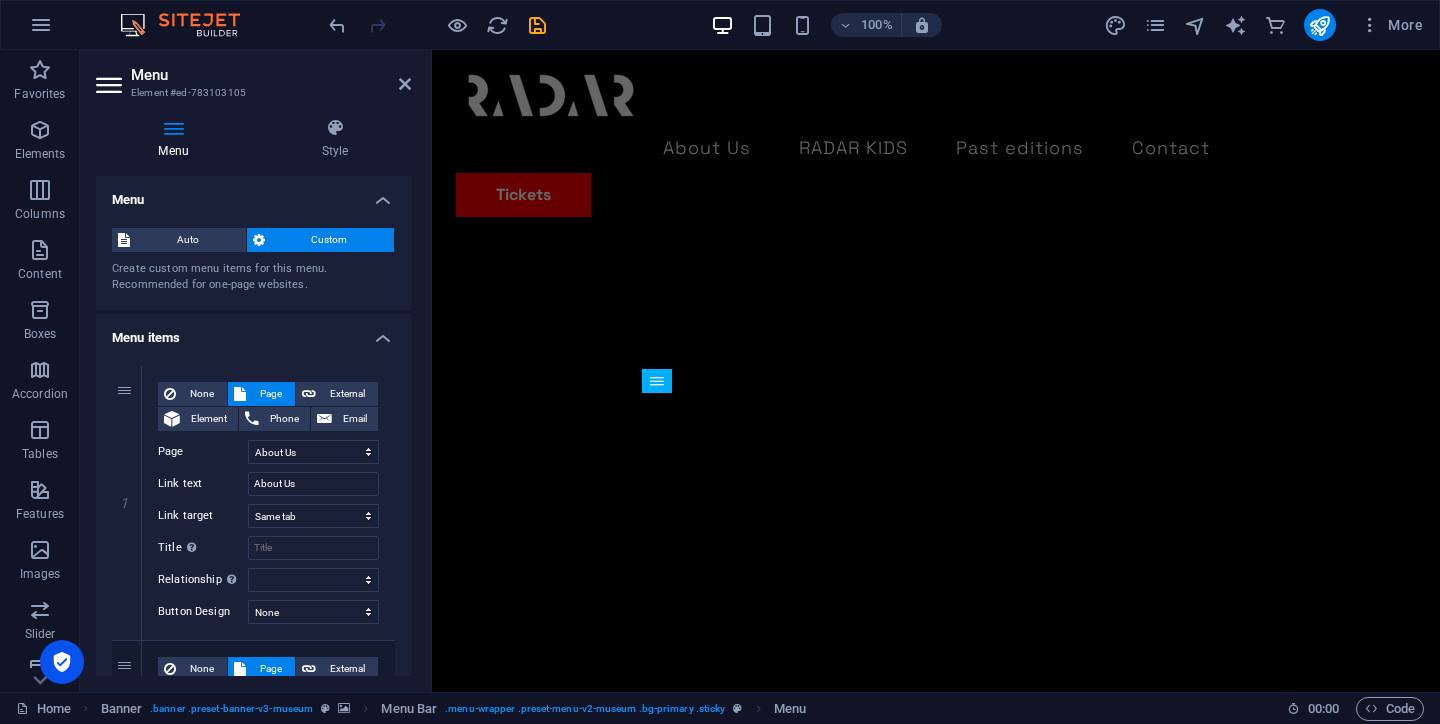 scroll, scrollTop: 0, scrollLeft: 0, axis: both 